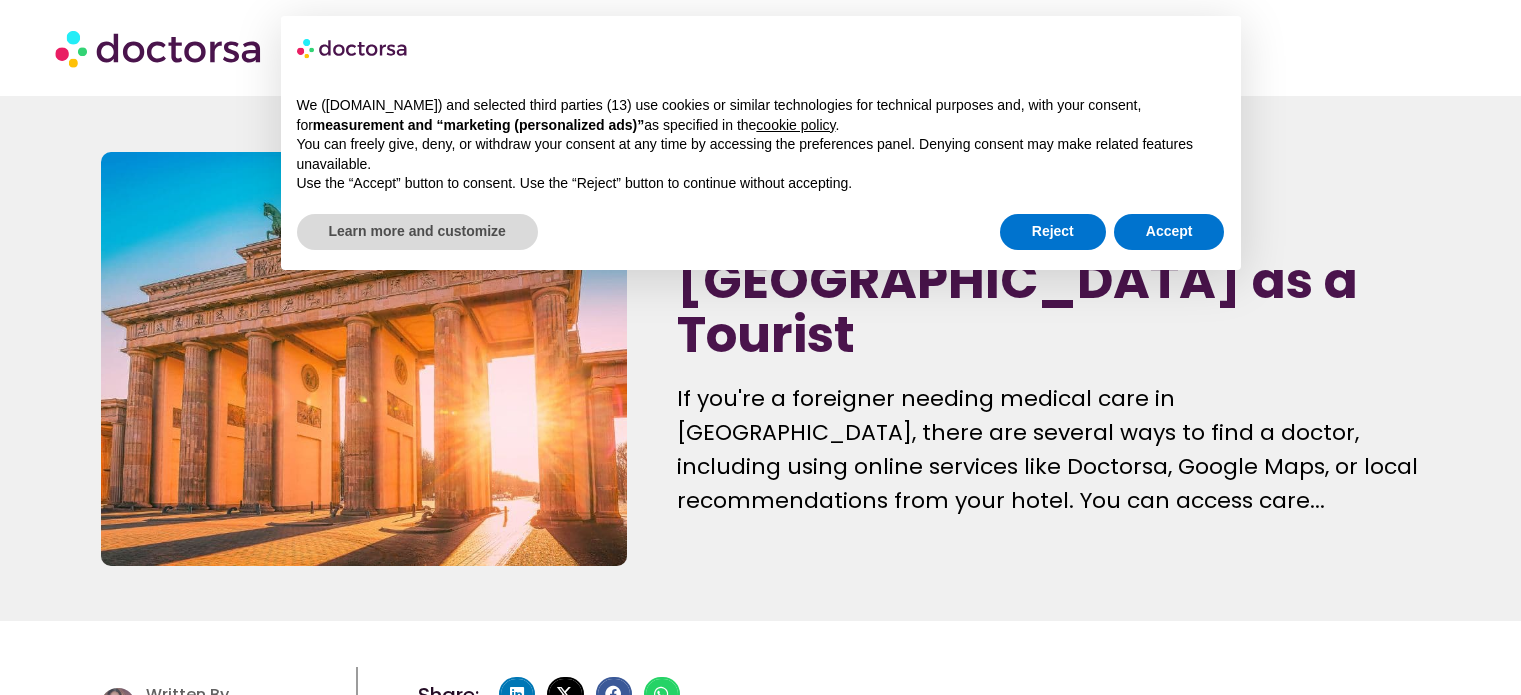 scroll, scrollTop: 0, scrollLeft: 0, axis: both 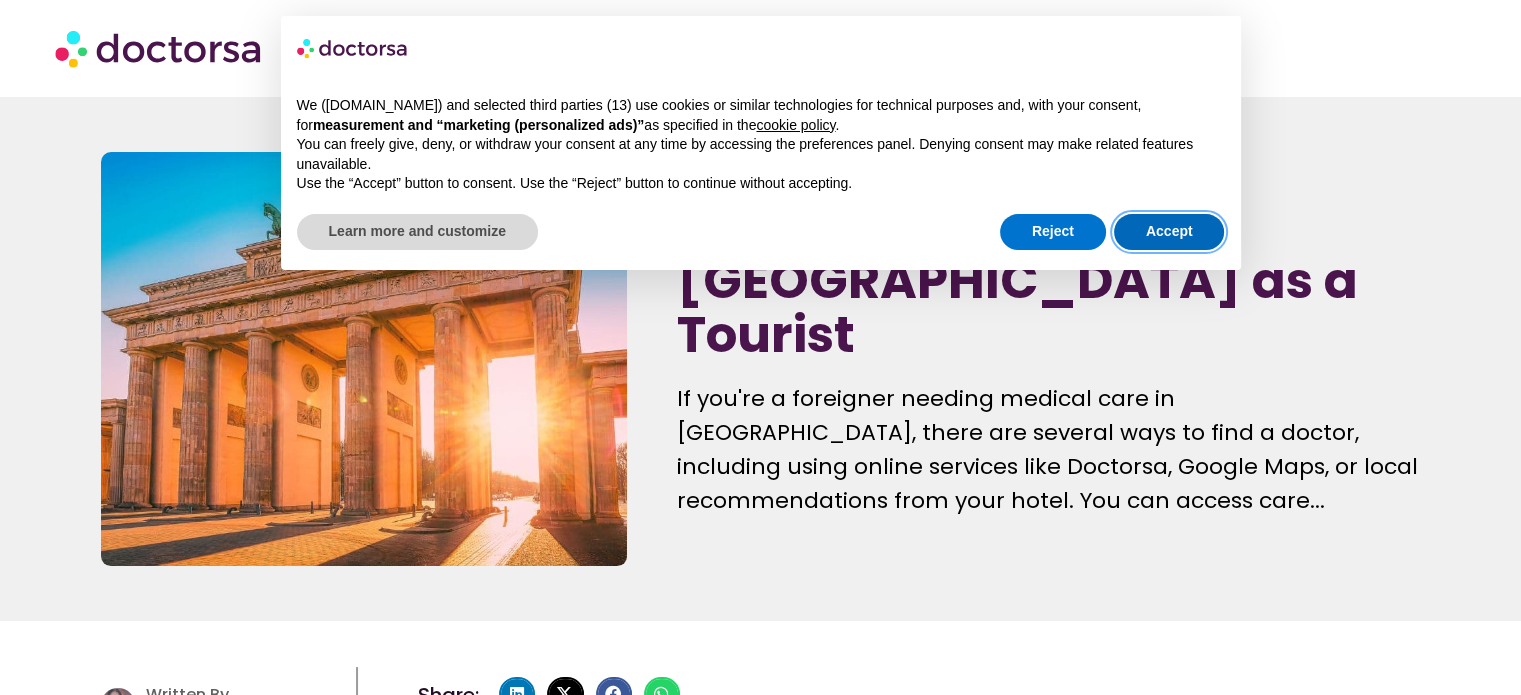 click on "Accept" at bounding box center (1169, 232) 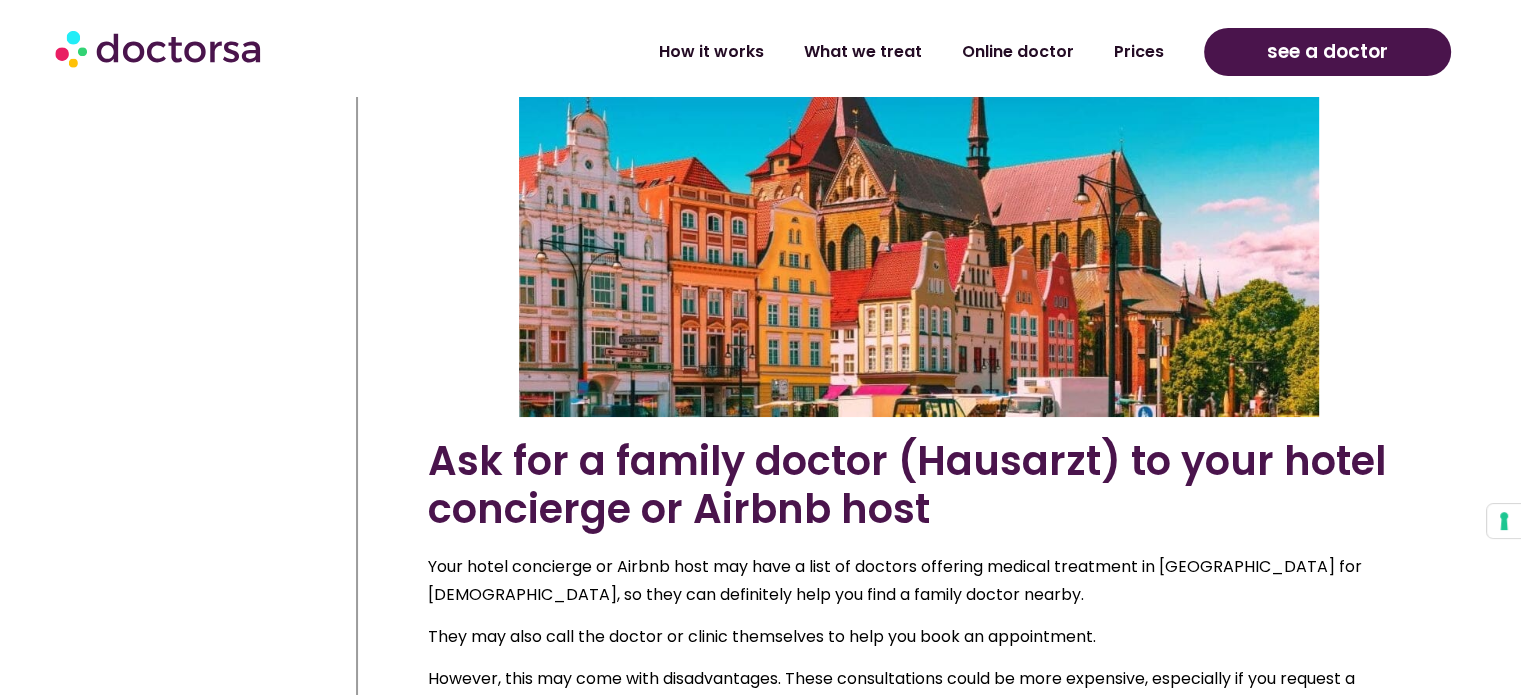 scroll, scrollTop: 7599, scrollLeft: 0, axis: vertical 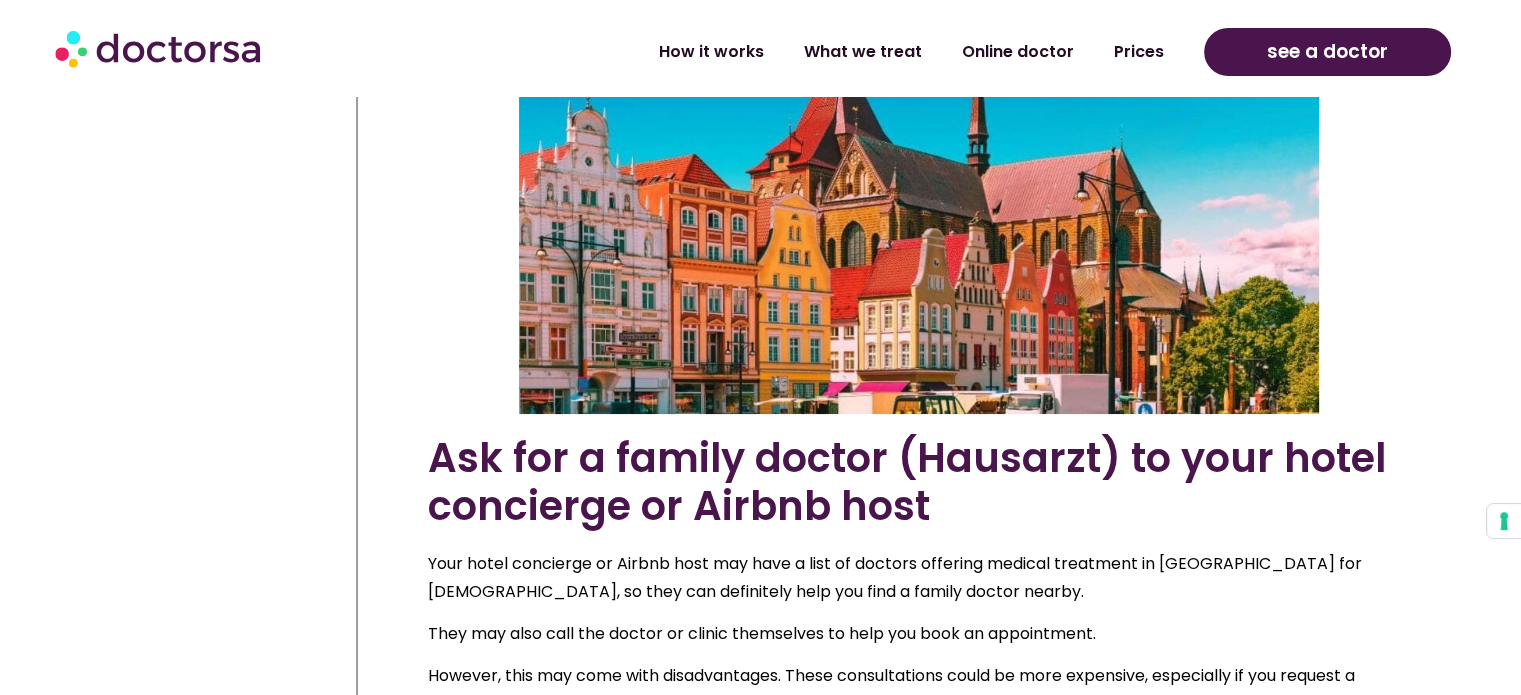 click on "However, this may come with disadvantages. These consultations could be more expensive, especially if you request a “home visit” at your hotel or Airbnb." at bounding box center (919, 690) 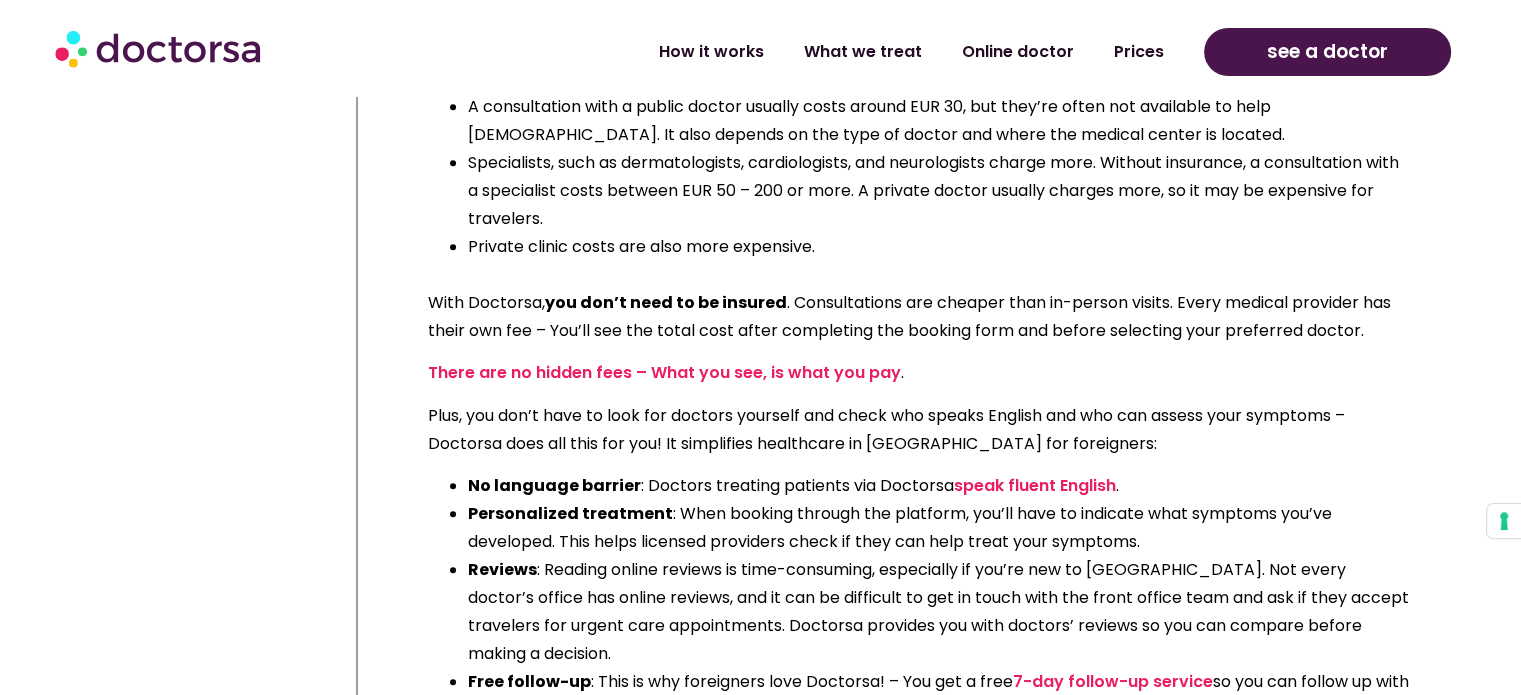 scroll, scrollTop: 2140, scrollLeft: 0, axis: vertical 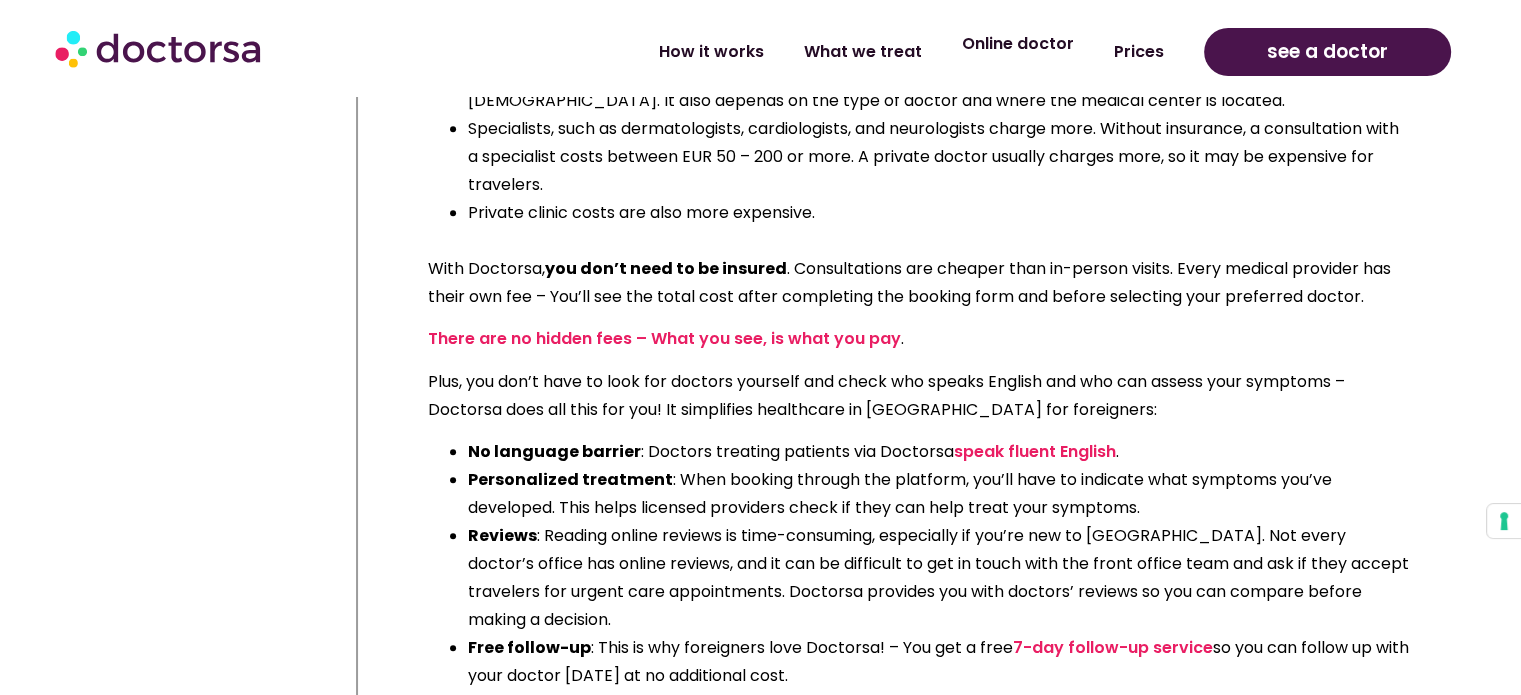 click on "Online doctor" 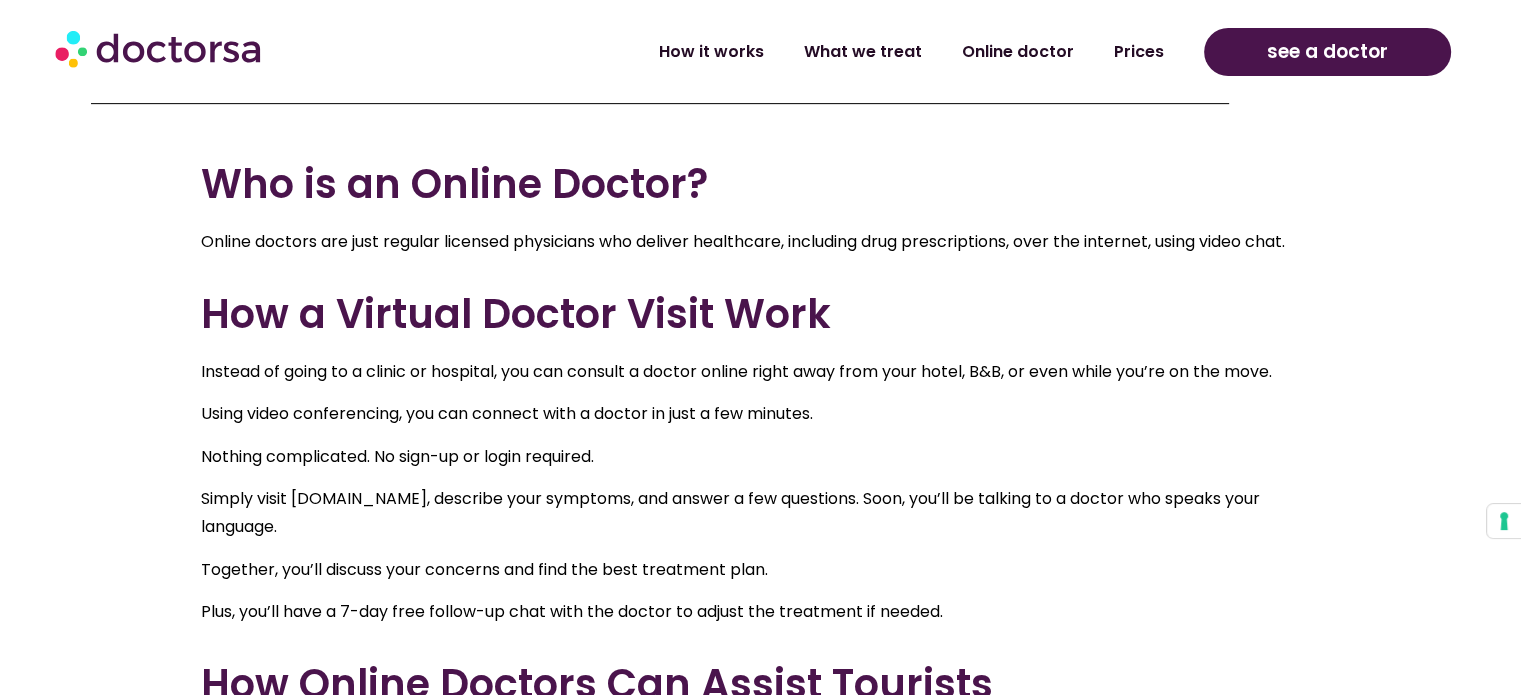 scroll, scrollTop: 904, scrollLeft: 0, axis: vertical 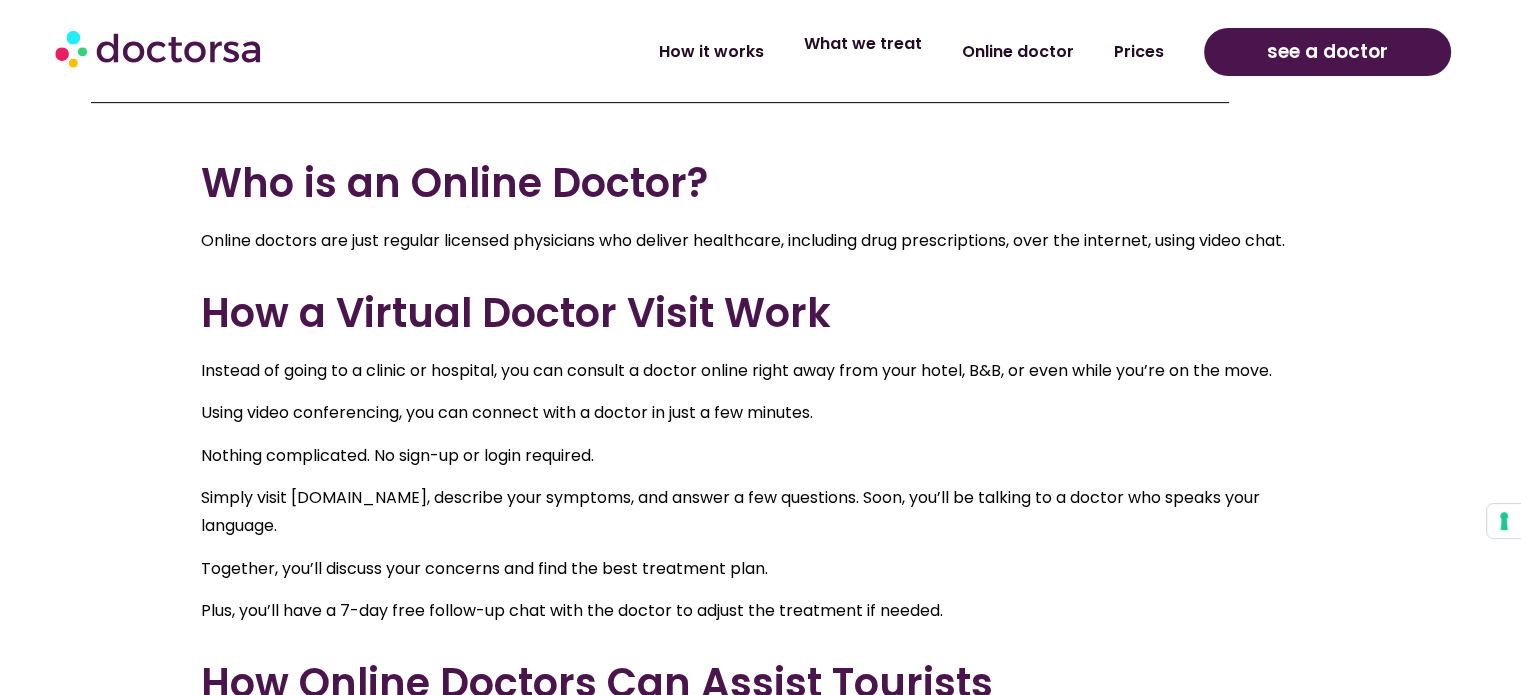 click on "What we treat" 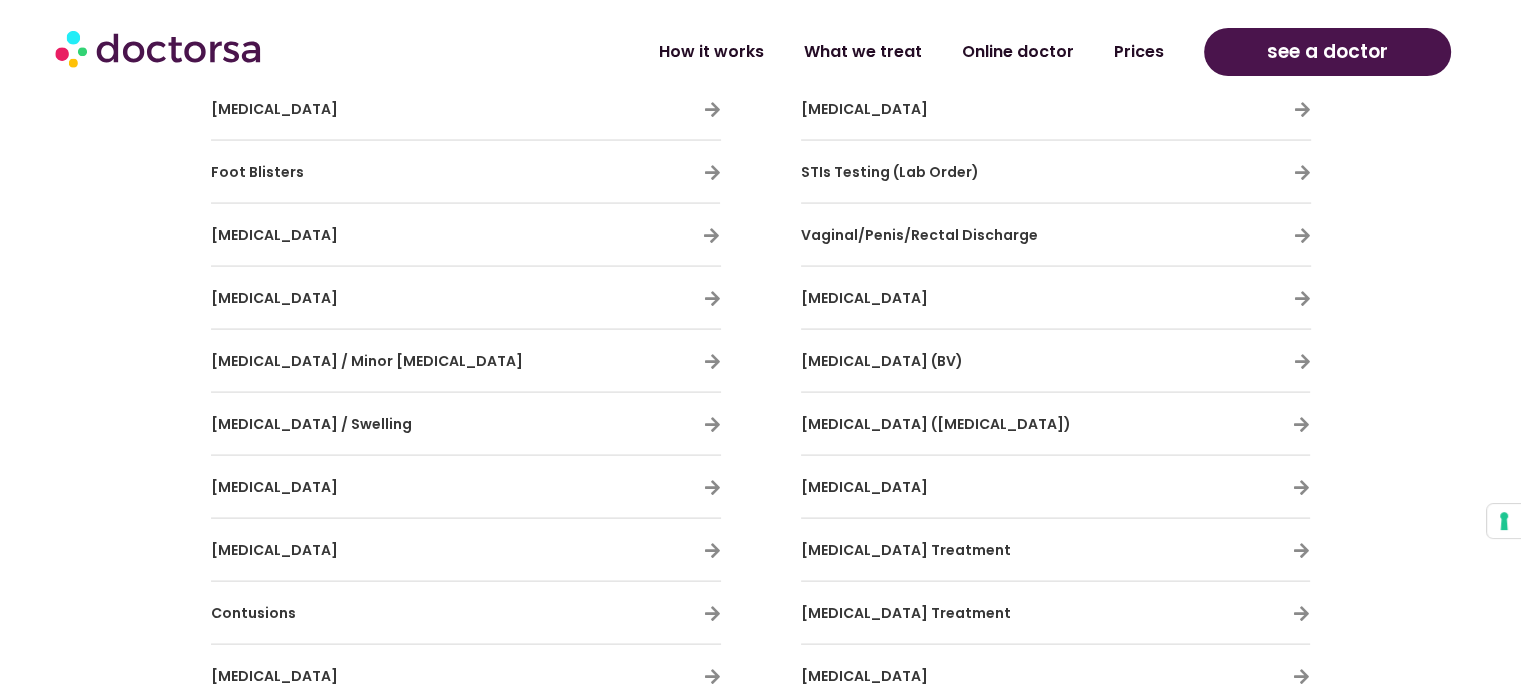 scroll, scrollTop: 4036, scrollLeft: 0, axis: vertical 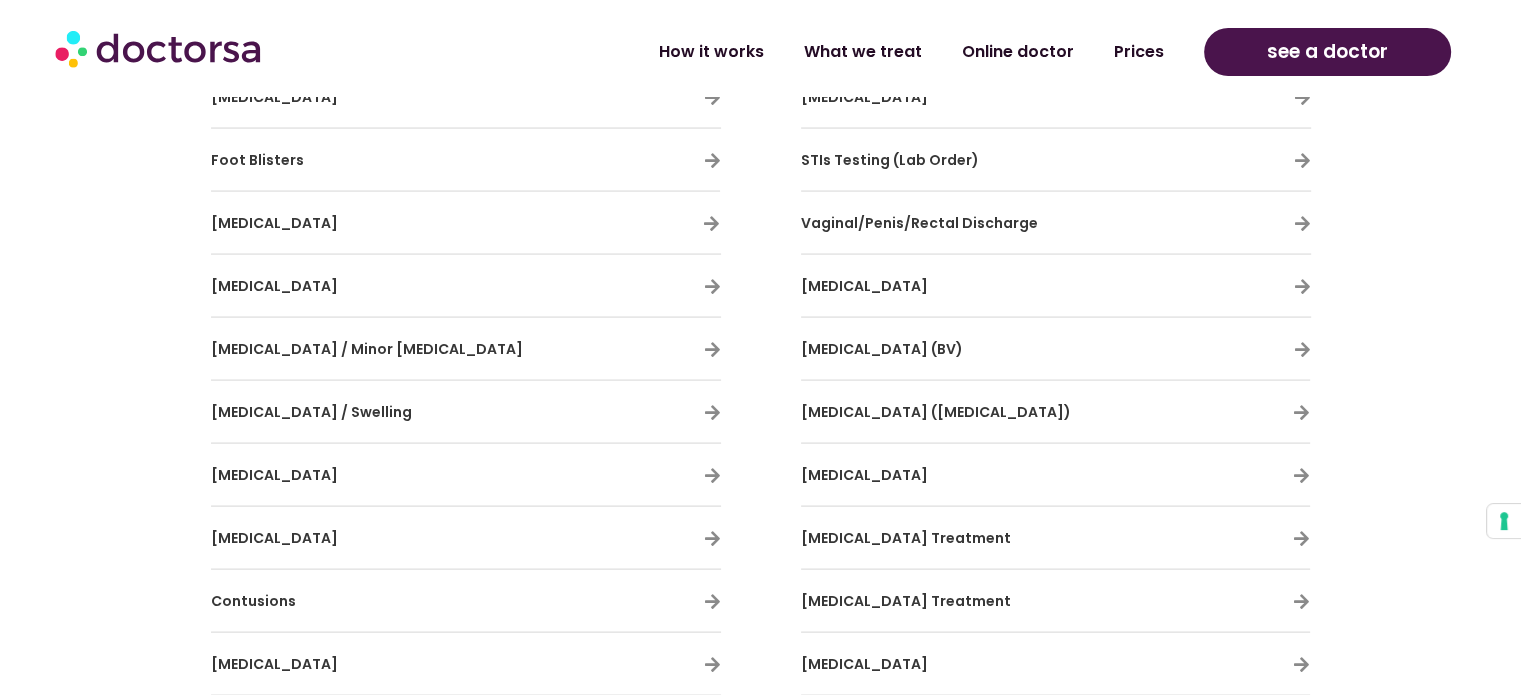 click on "Tendonitis" at bounding box center (407, 286) 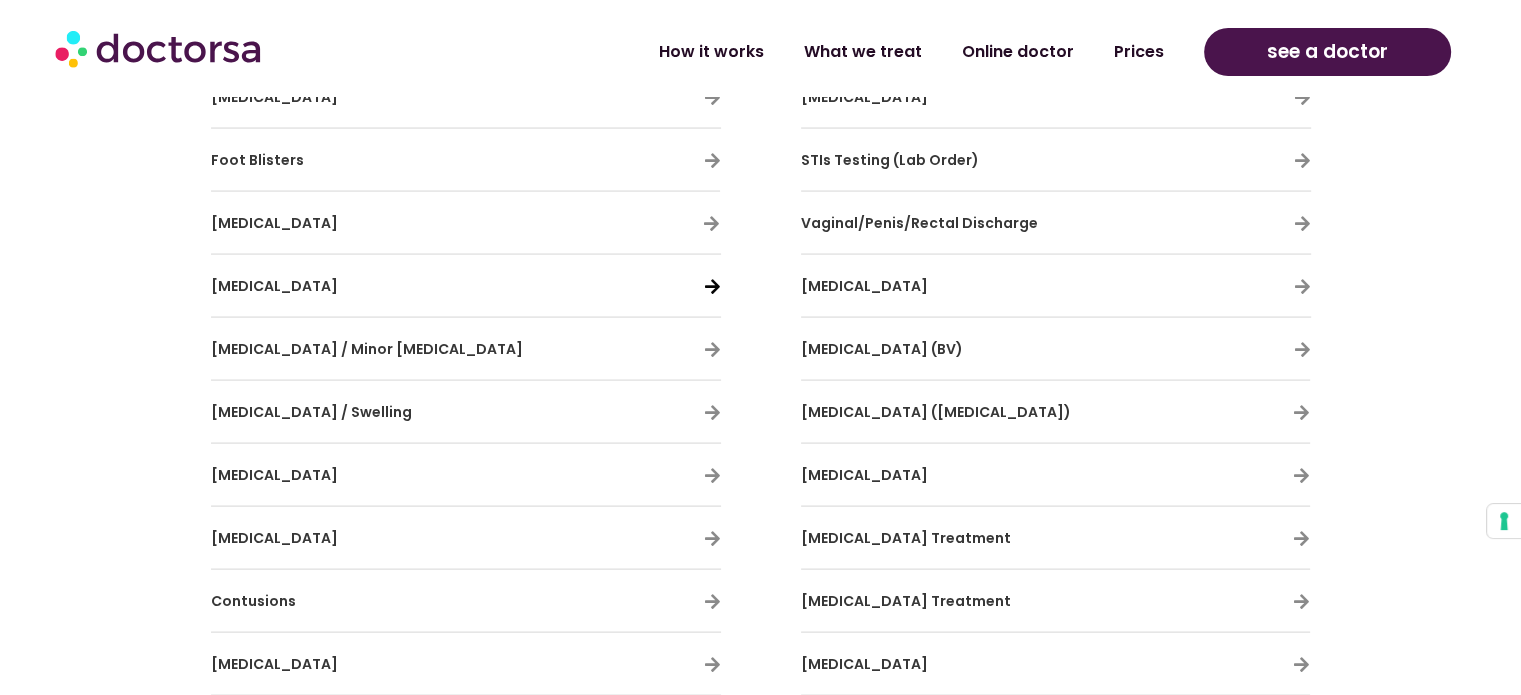 click at bounding box center [712, 286] 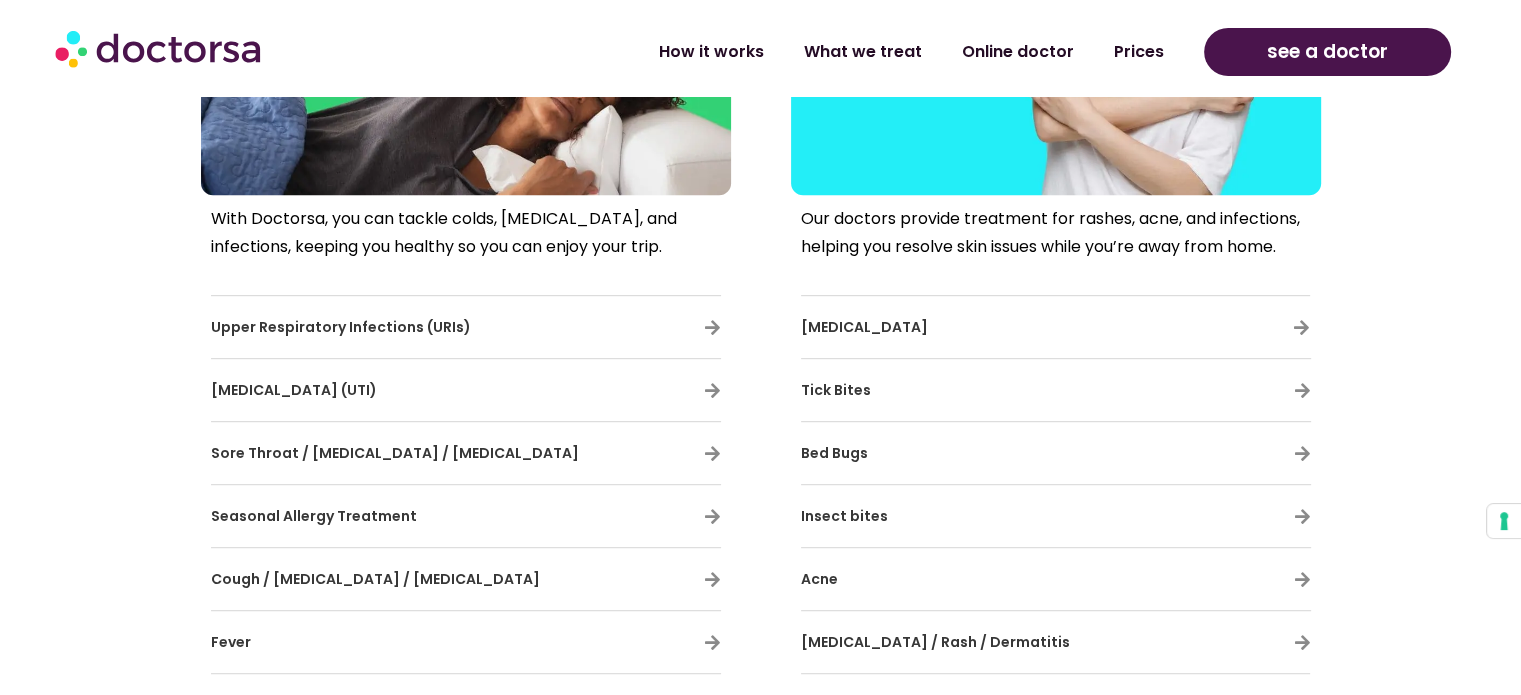 scroll, scrollTop: 1015, scrollLeft: 0, axis: vertical 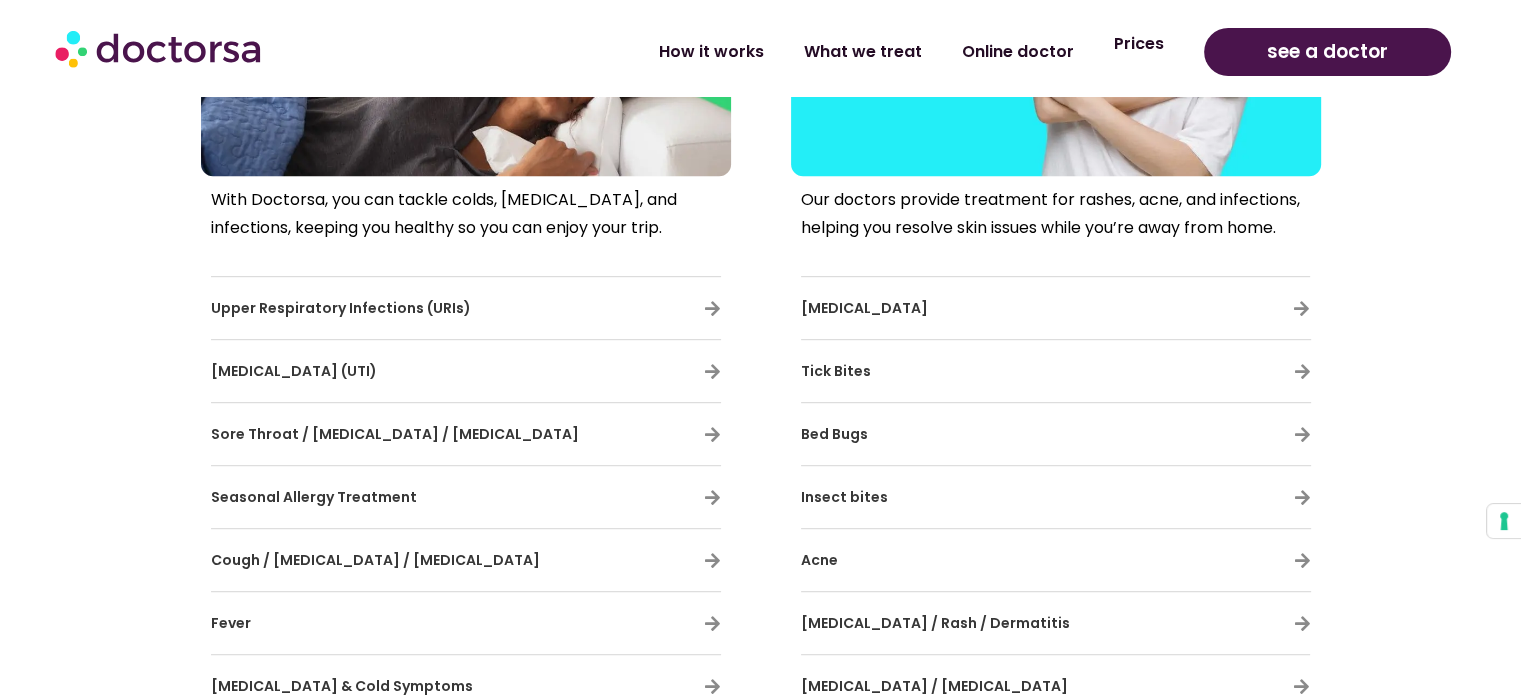 click on "Prices" 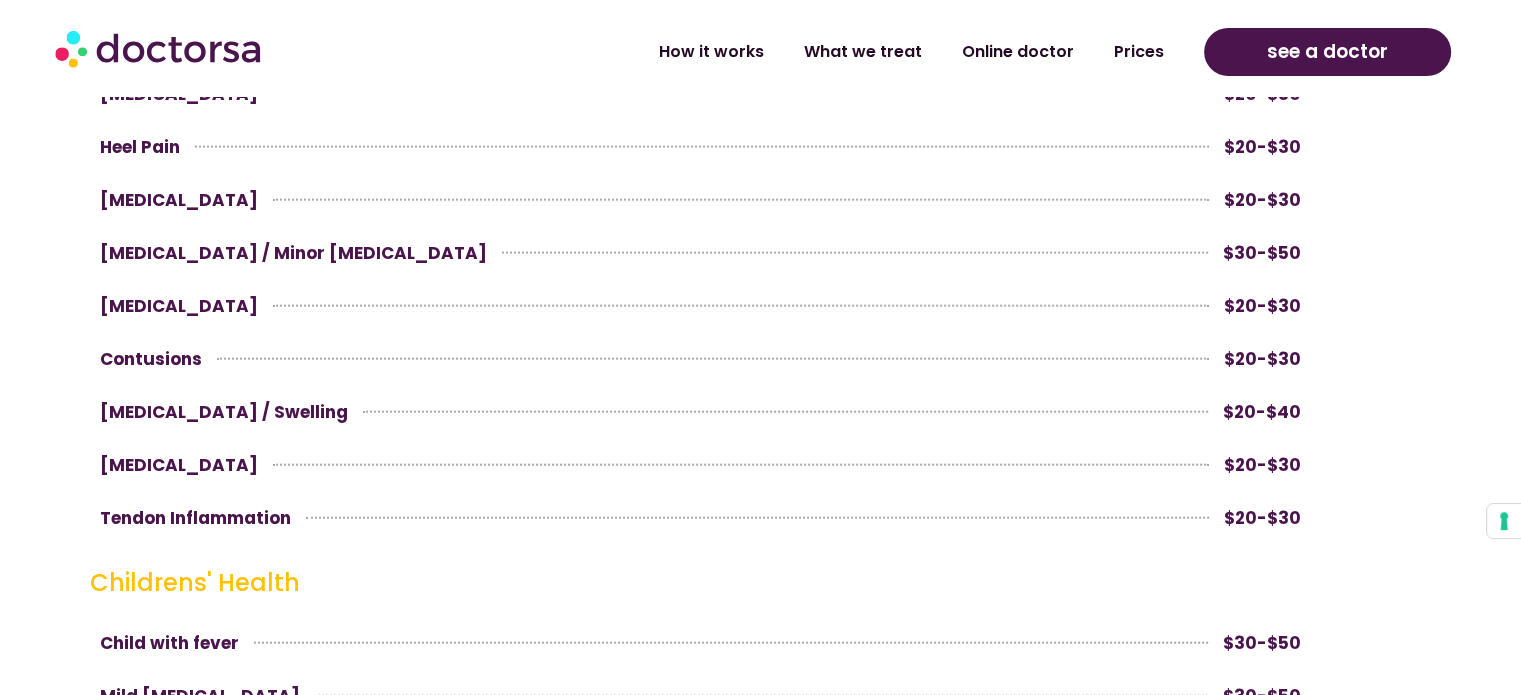 scroll, scrollTop: 4630, scrollLeft: 0, axis: vertical 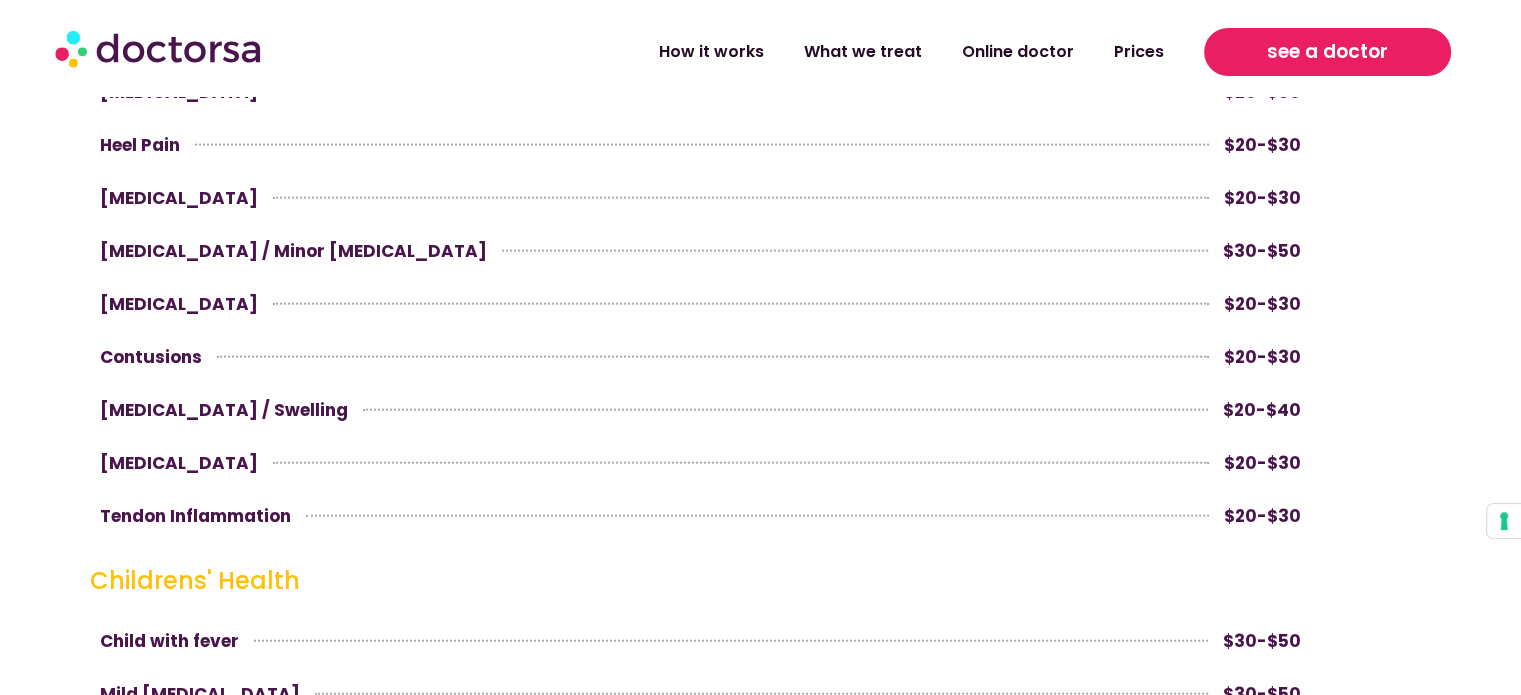 click on "see a doctor" at bounding box center [1327, 52] 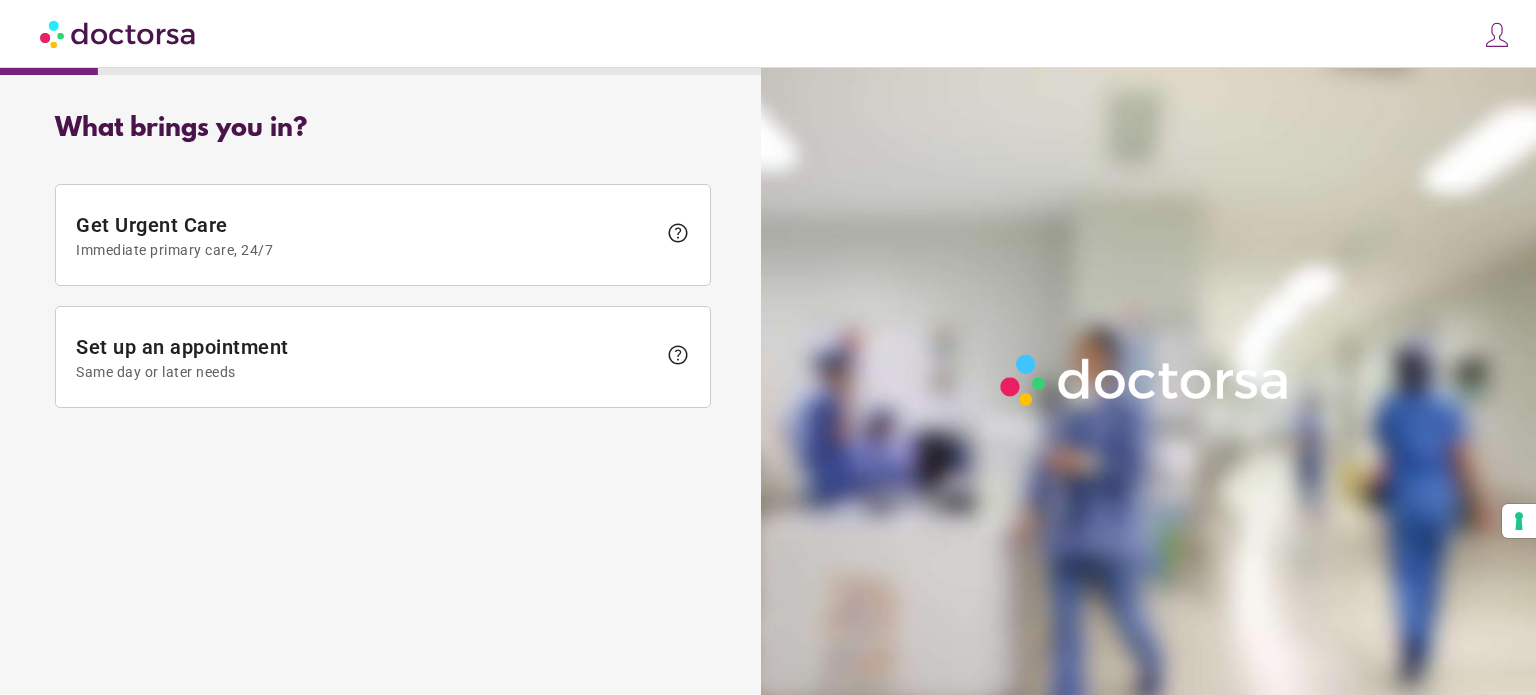 scroll, scrollTop: 0, scrollLeft: 0, axis: both 